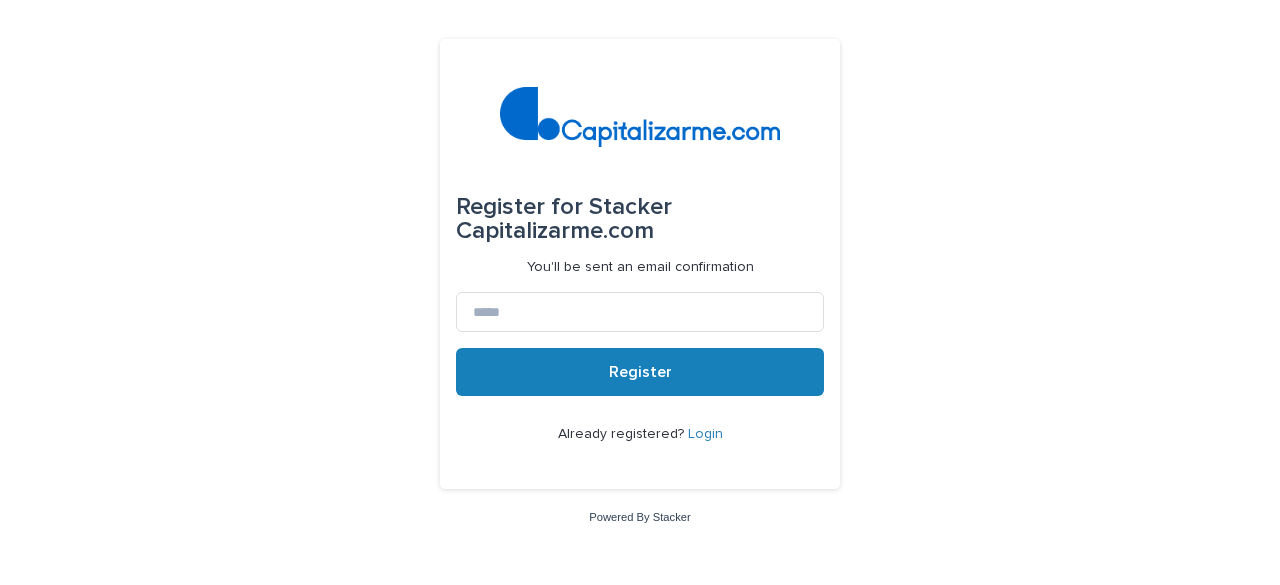 scroll, scrollTop: 0, scrollLeft: 0, axis: both 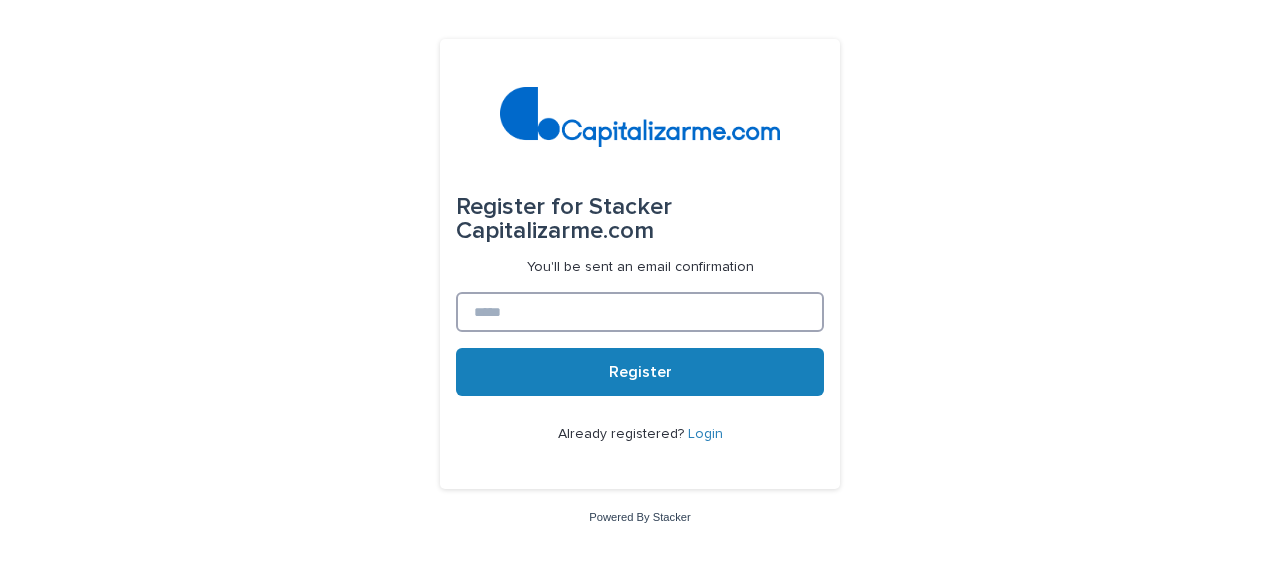 click at bounding box center (640, 312) 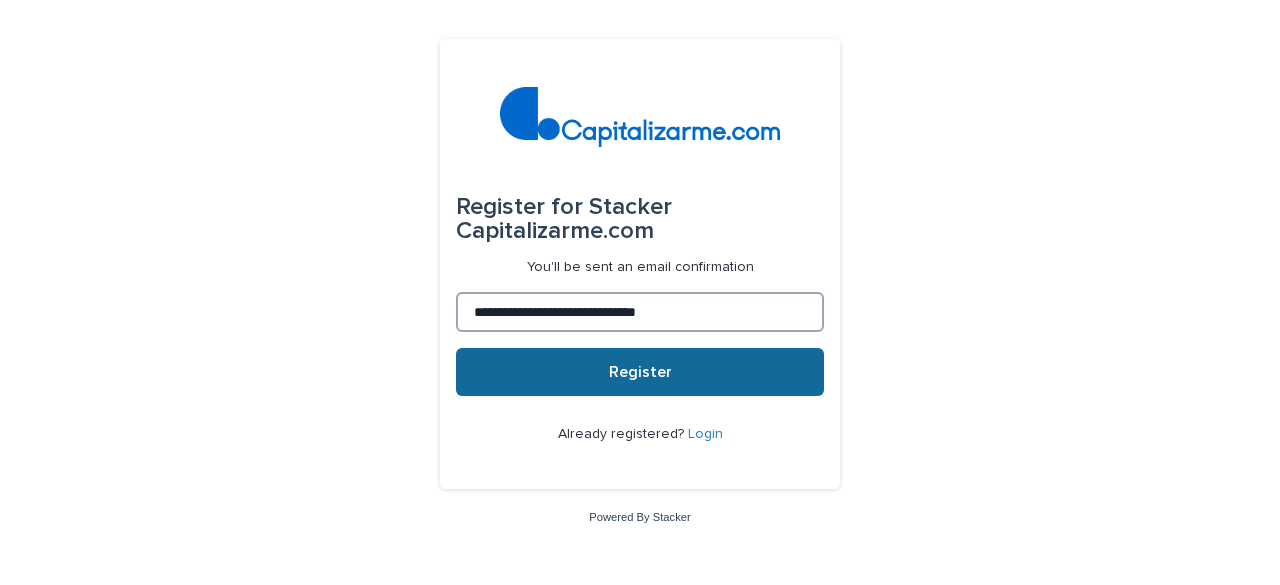 type on "**********" 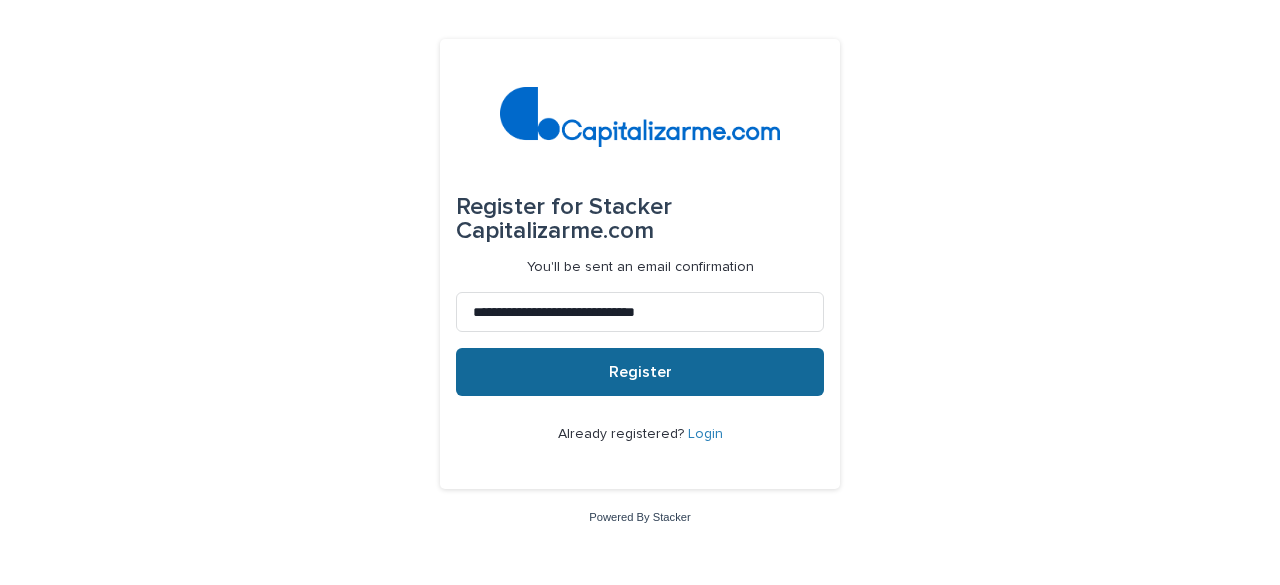 click on "Register" at bounding box center (640, 372) 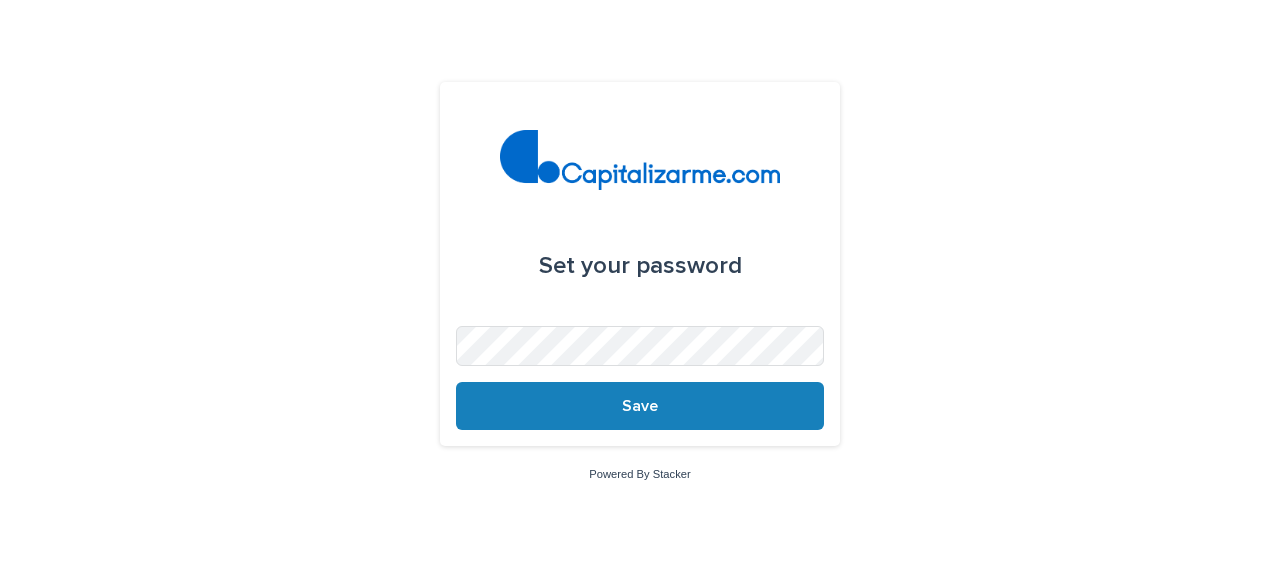 scroll, scrollTop: 0, scrollLeft: 0, axis: both 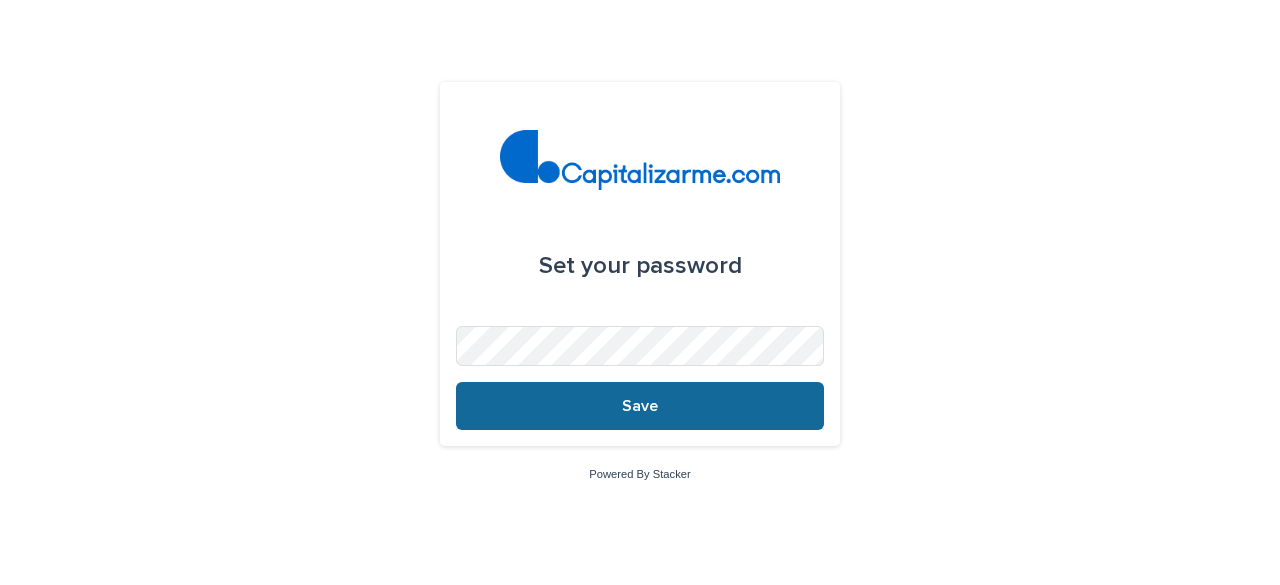click on "Save" at bounding box center (640, 406) 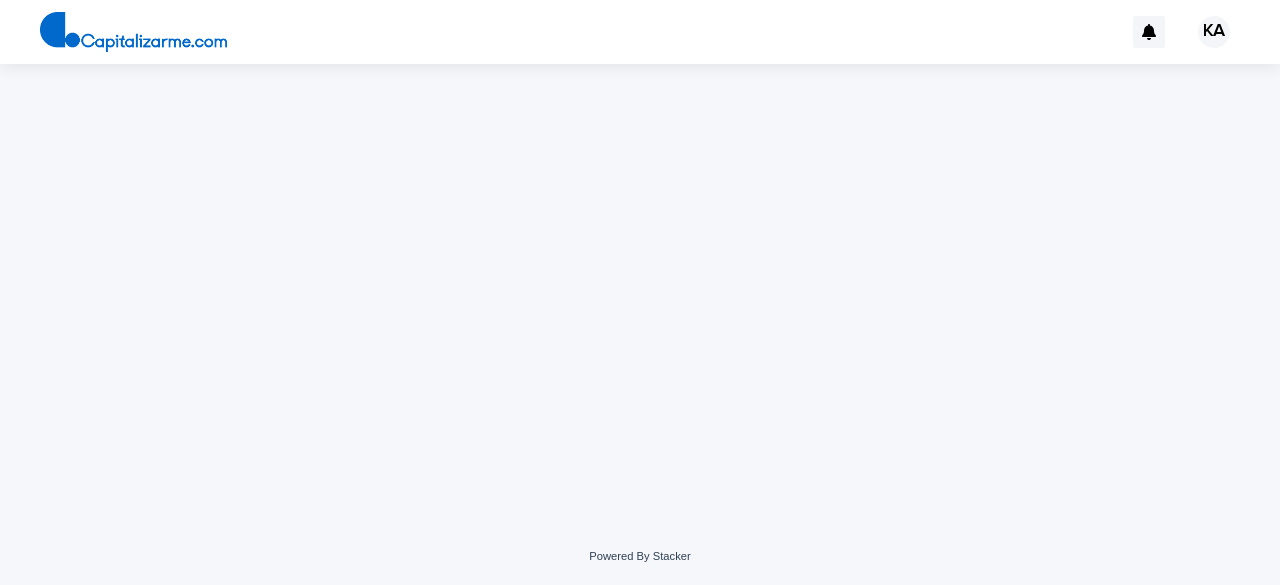 scroll, scrollTop: 0, scrollLeft: 0, axis: both 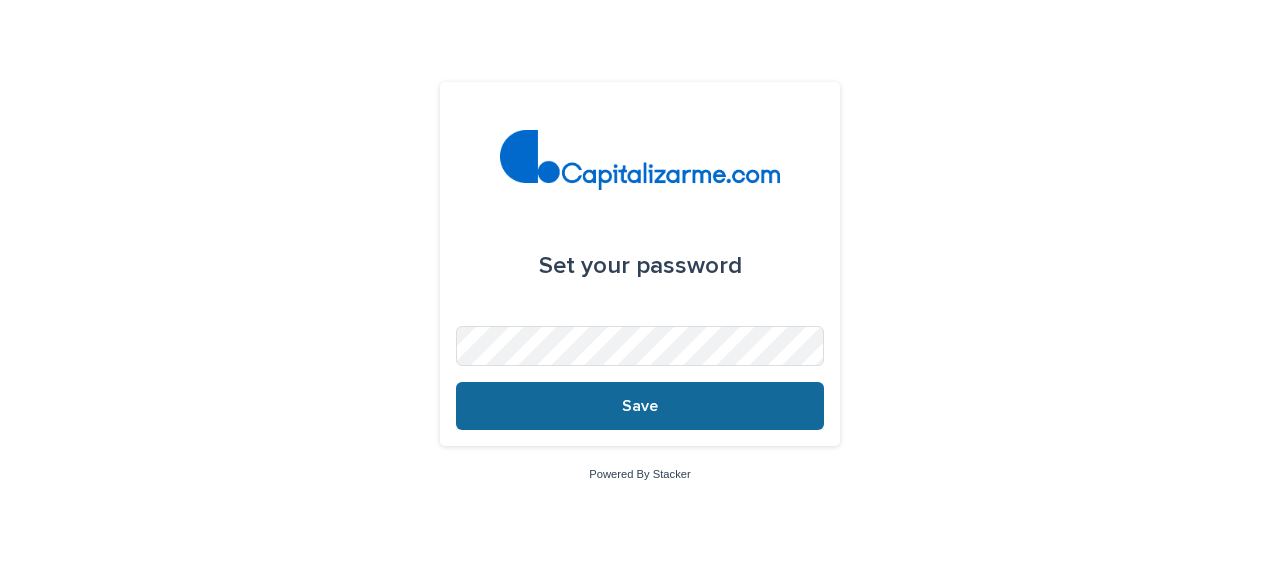 click on "Save" at bounding box center [640, 406] 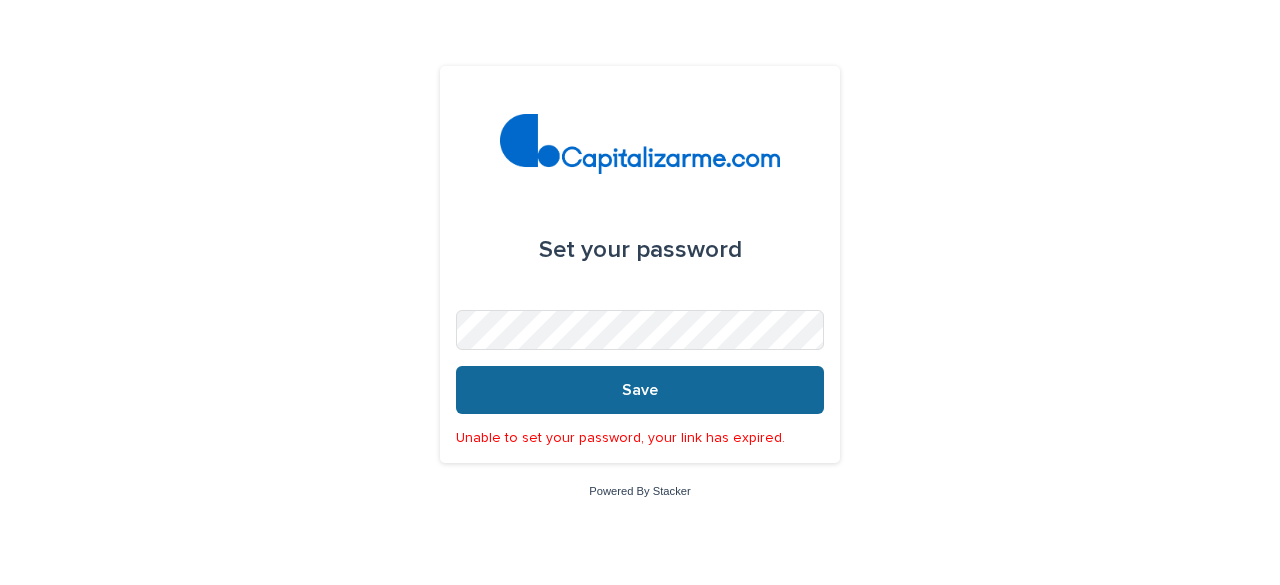 click on "Save" at bounding box center [640, 390] 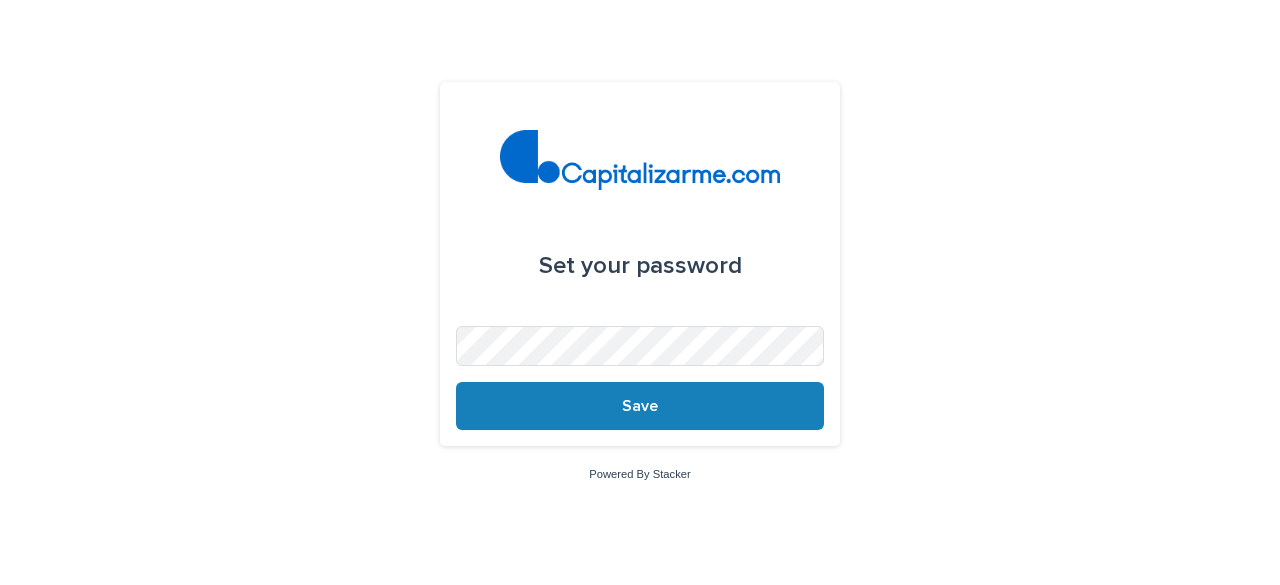 scroll, scrollTop: 0, scrollLeft: 0, axis: both 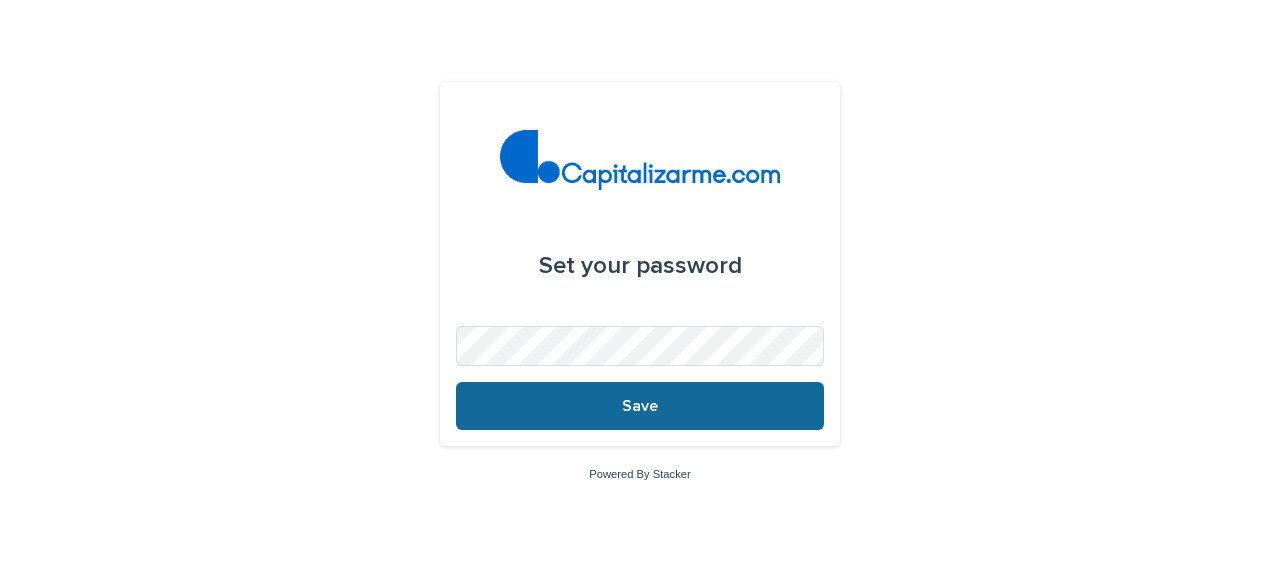 click on "Save" at bounding box center (640, 406) 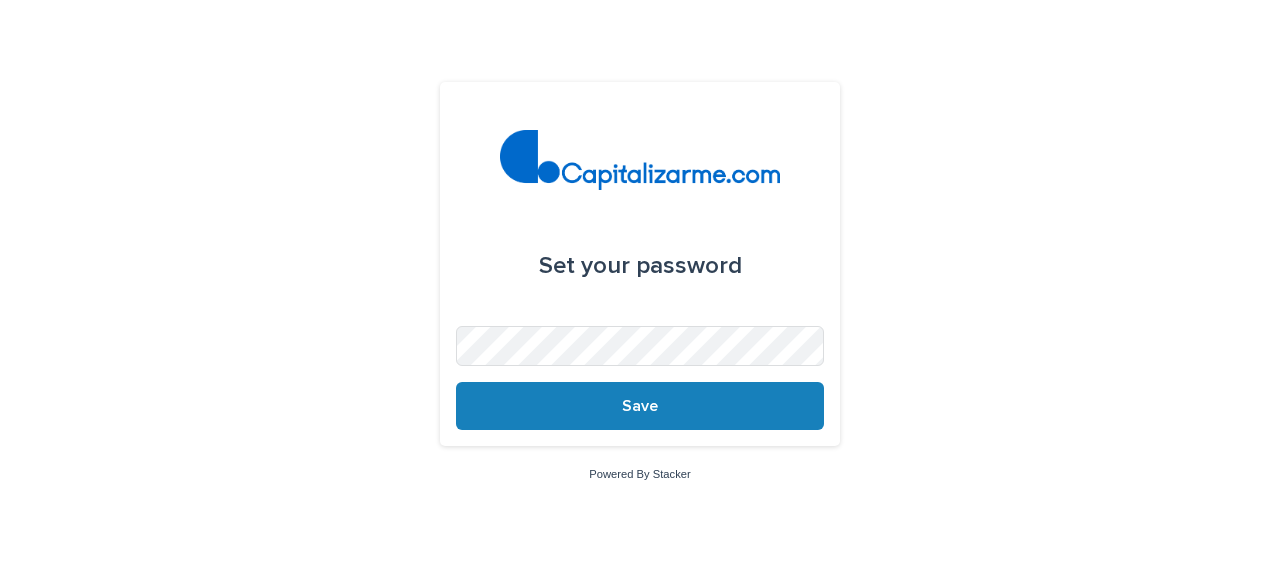 scroll, scrollTop: 0, scrollLeft: 0, axis: both 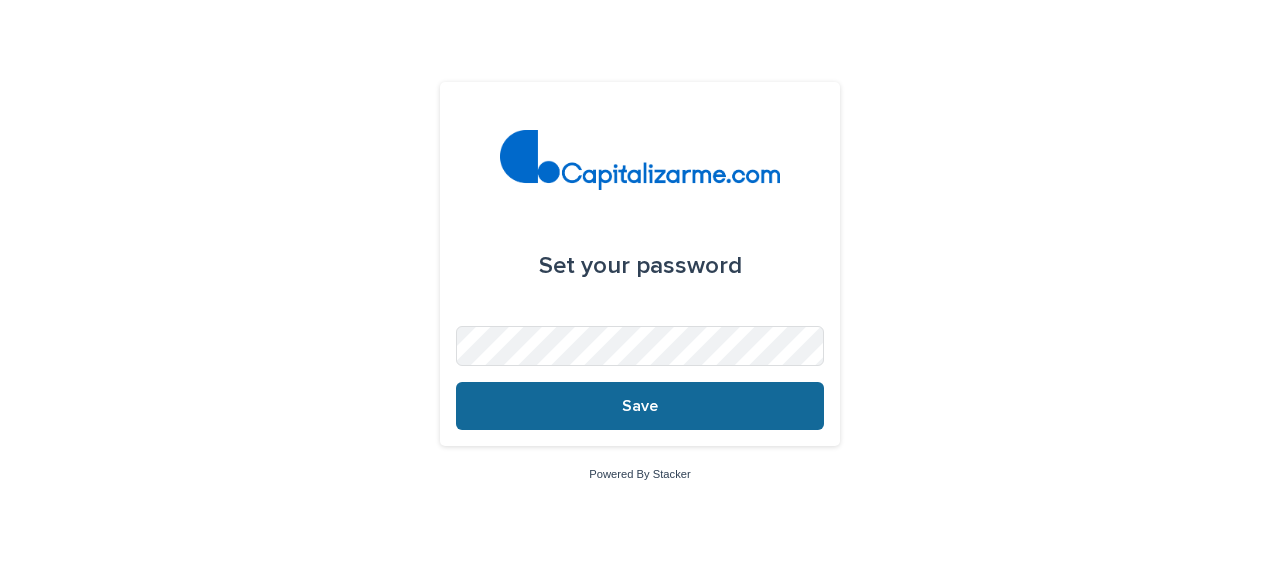 click on "Save" at bounding box center [640, 406] 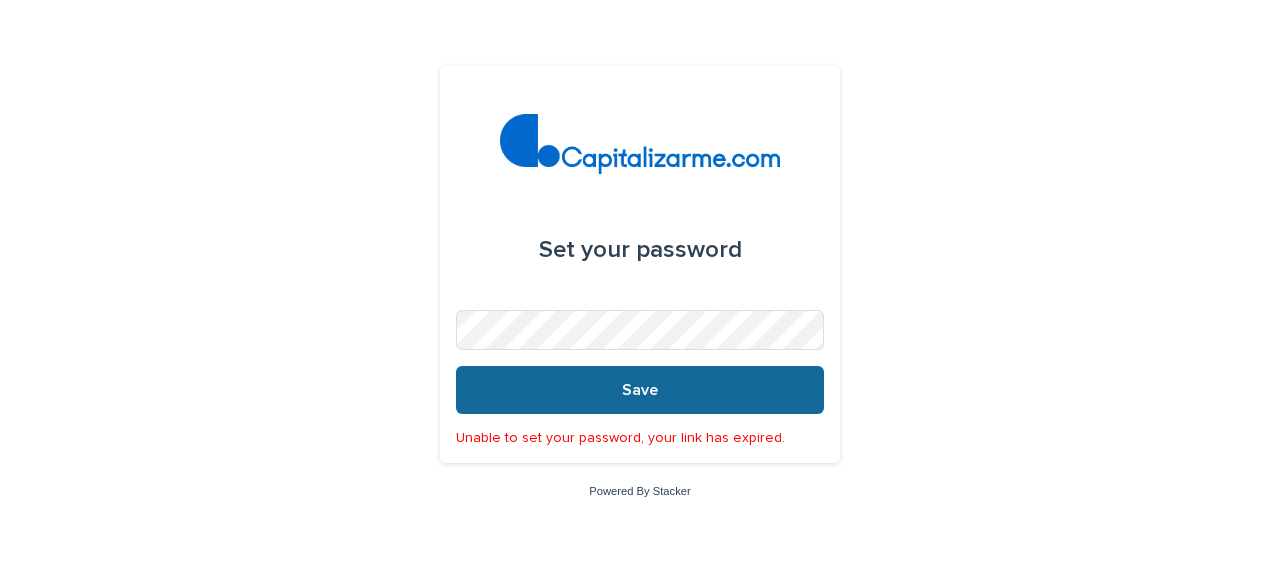 click on "Save" at bounding box center (640, 390) 